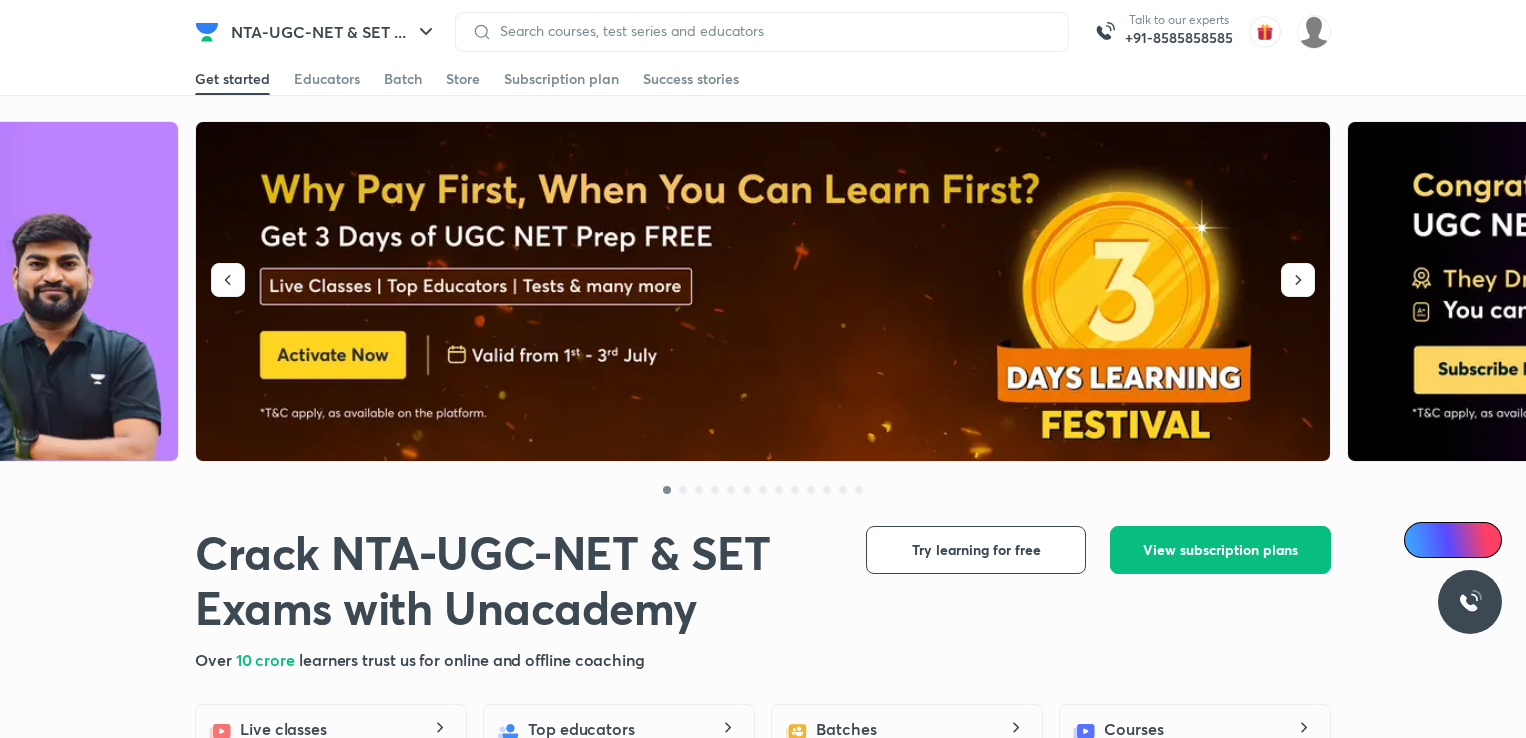 scroll, scrollTop: 0, scrollLeft: 0, axis: both 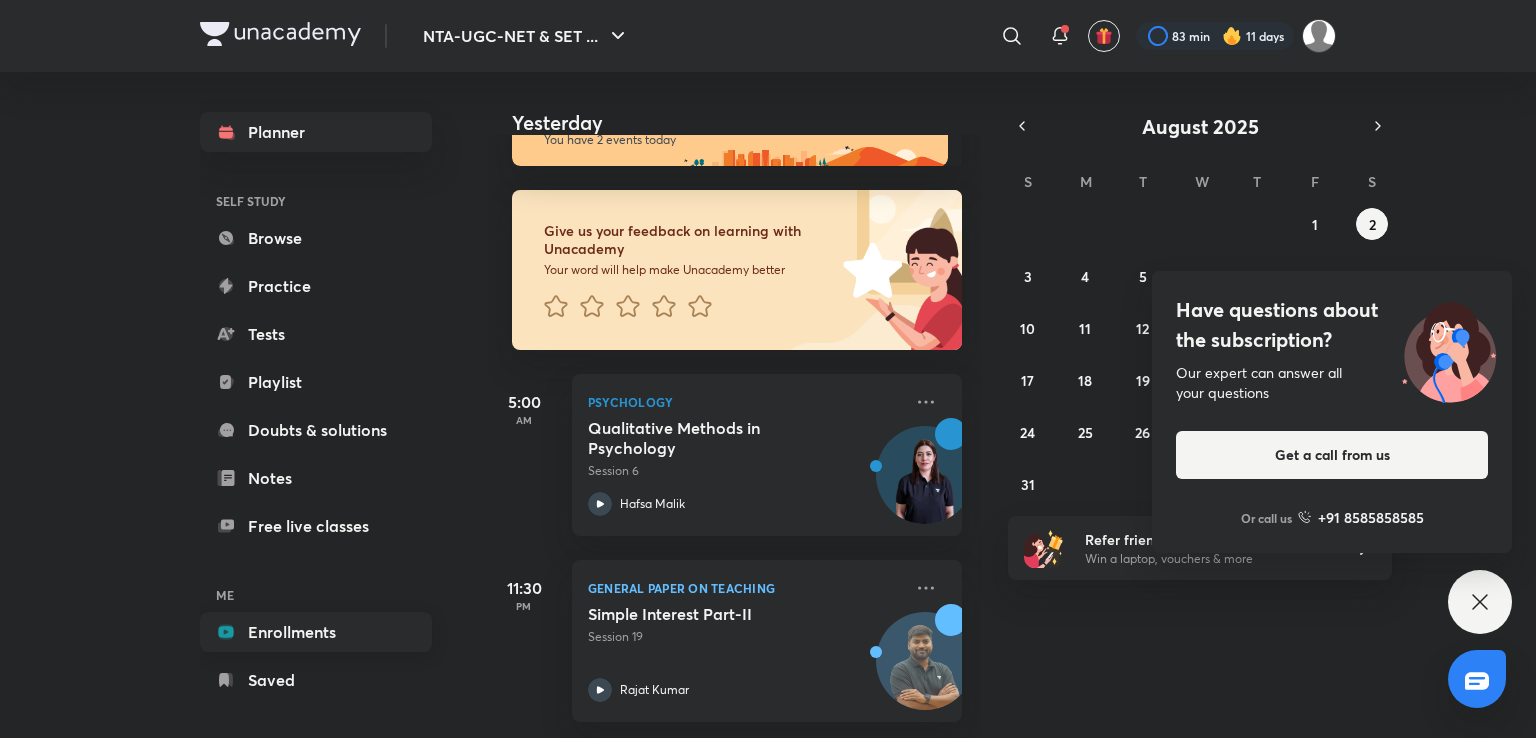 click on "Enrollments" at bounding box center [316, 632] 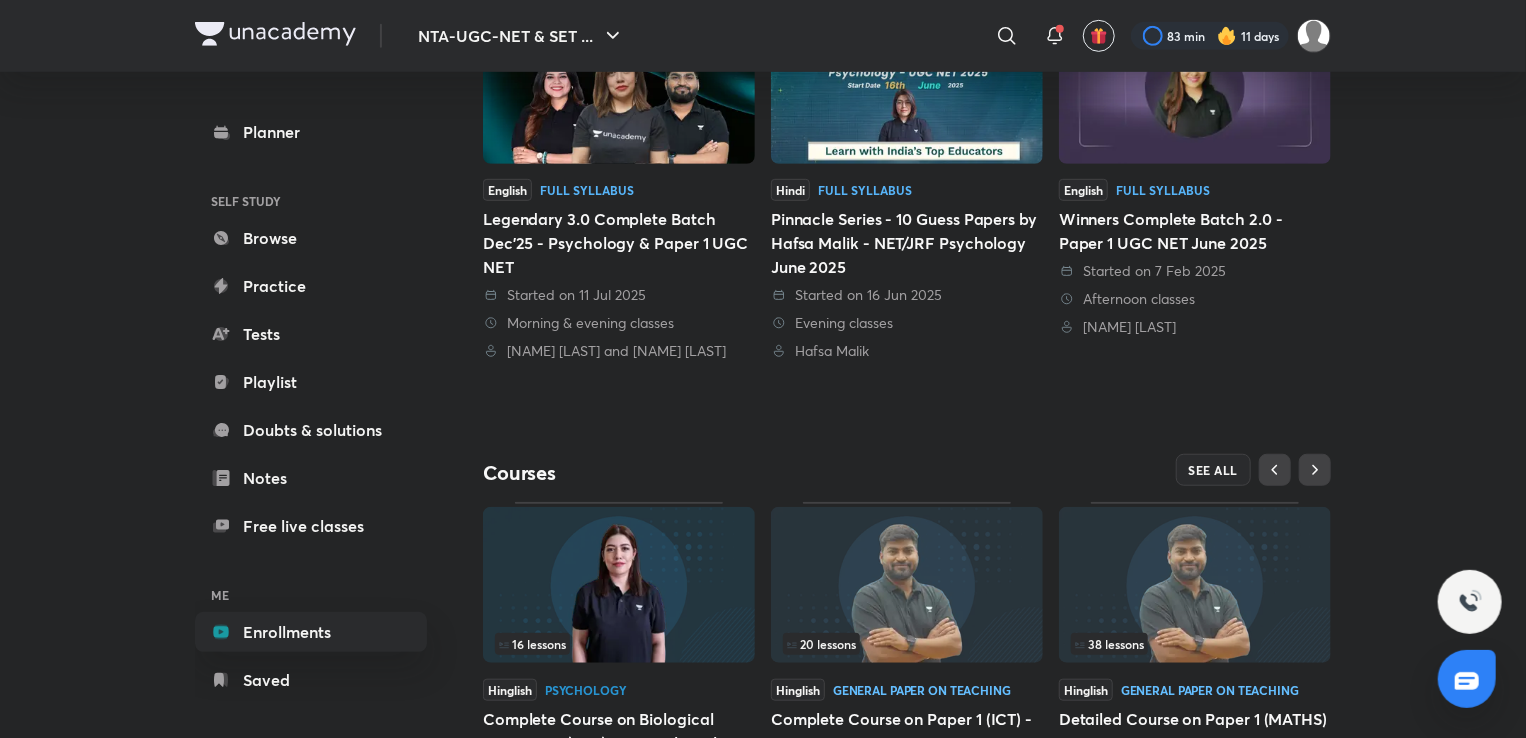 scroll, scrollTop: 664, scrollLeft: 0, axis: vertical 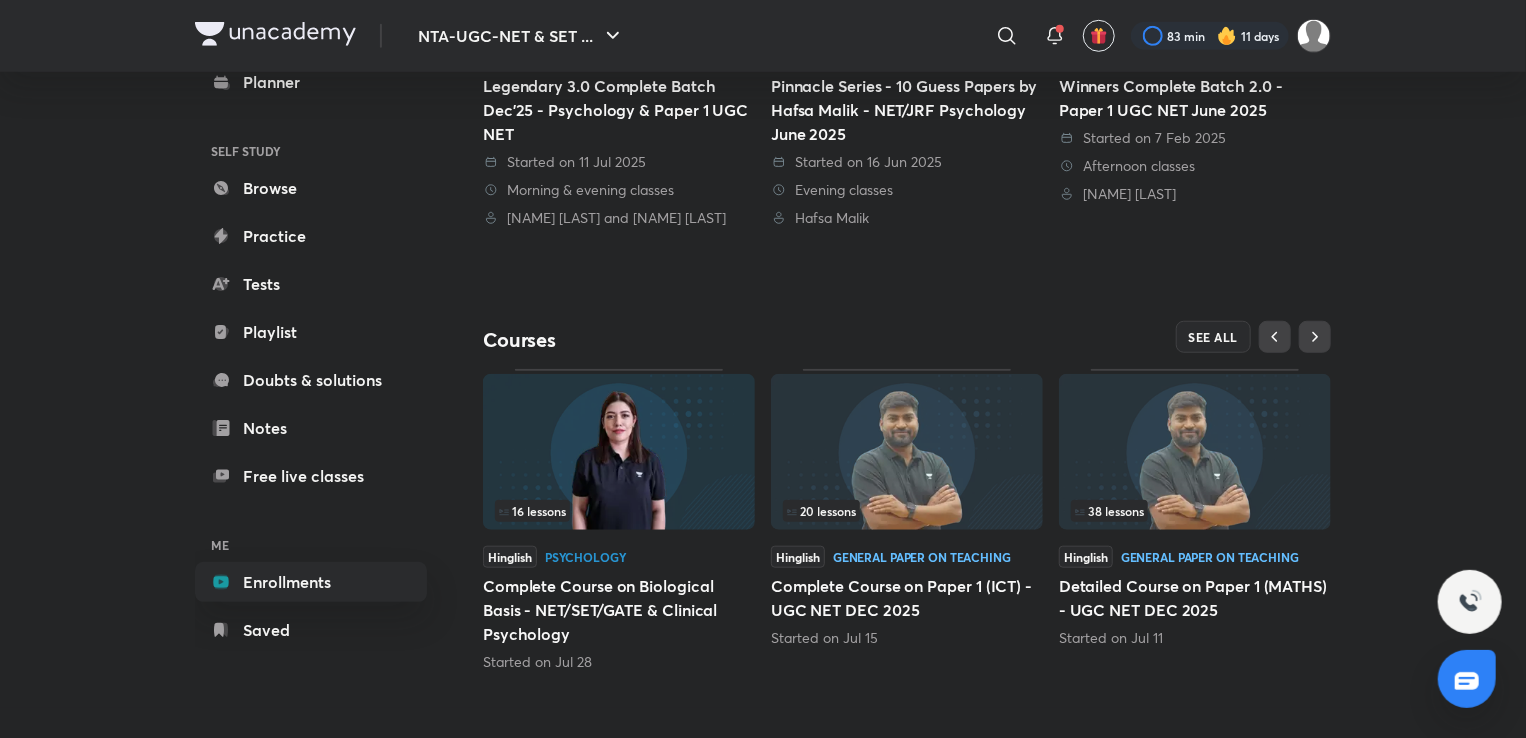 click at bounding box center [907, 452] 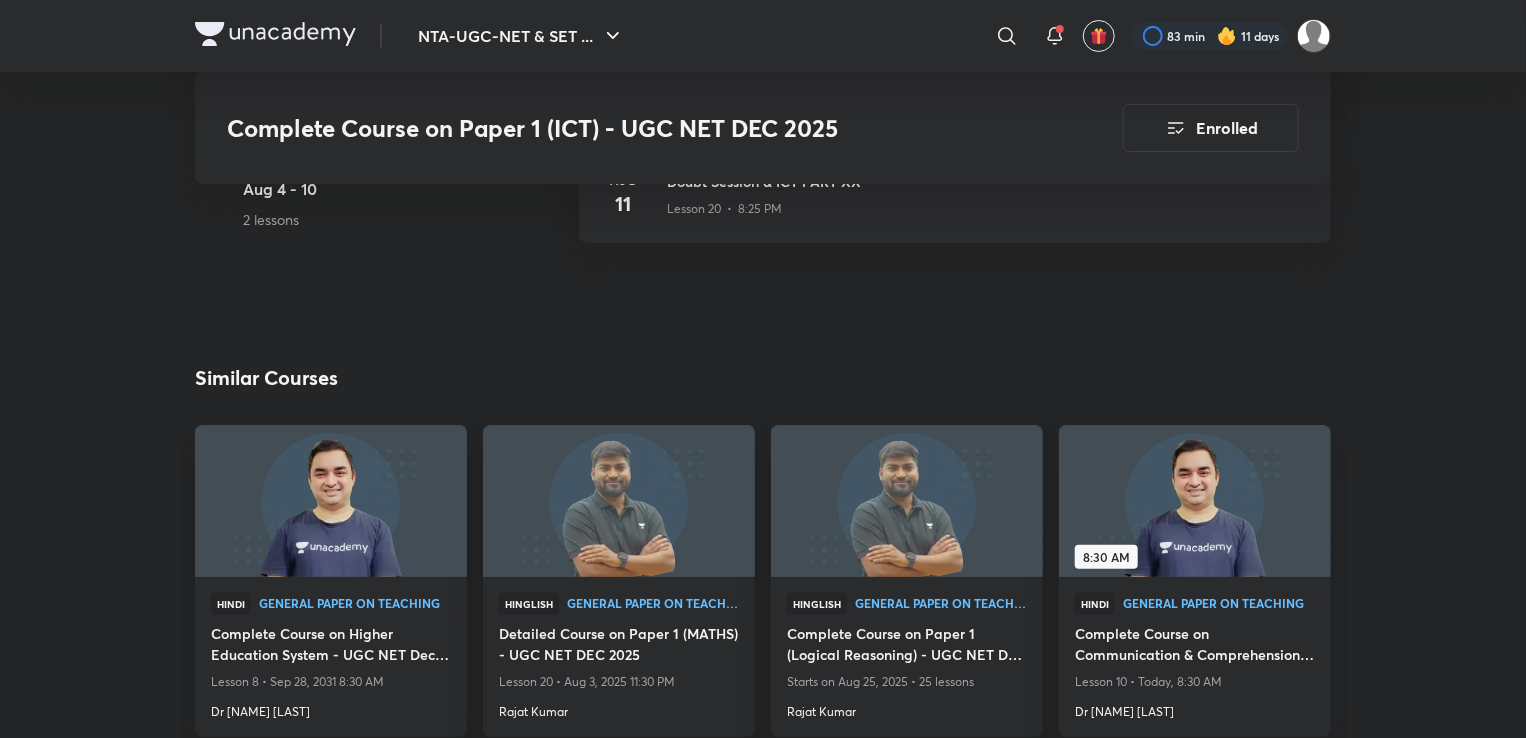 scroll, scrollTop: 3808, scrollLeft: 0, axis: vertical 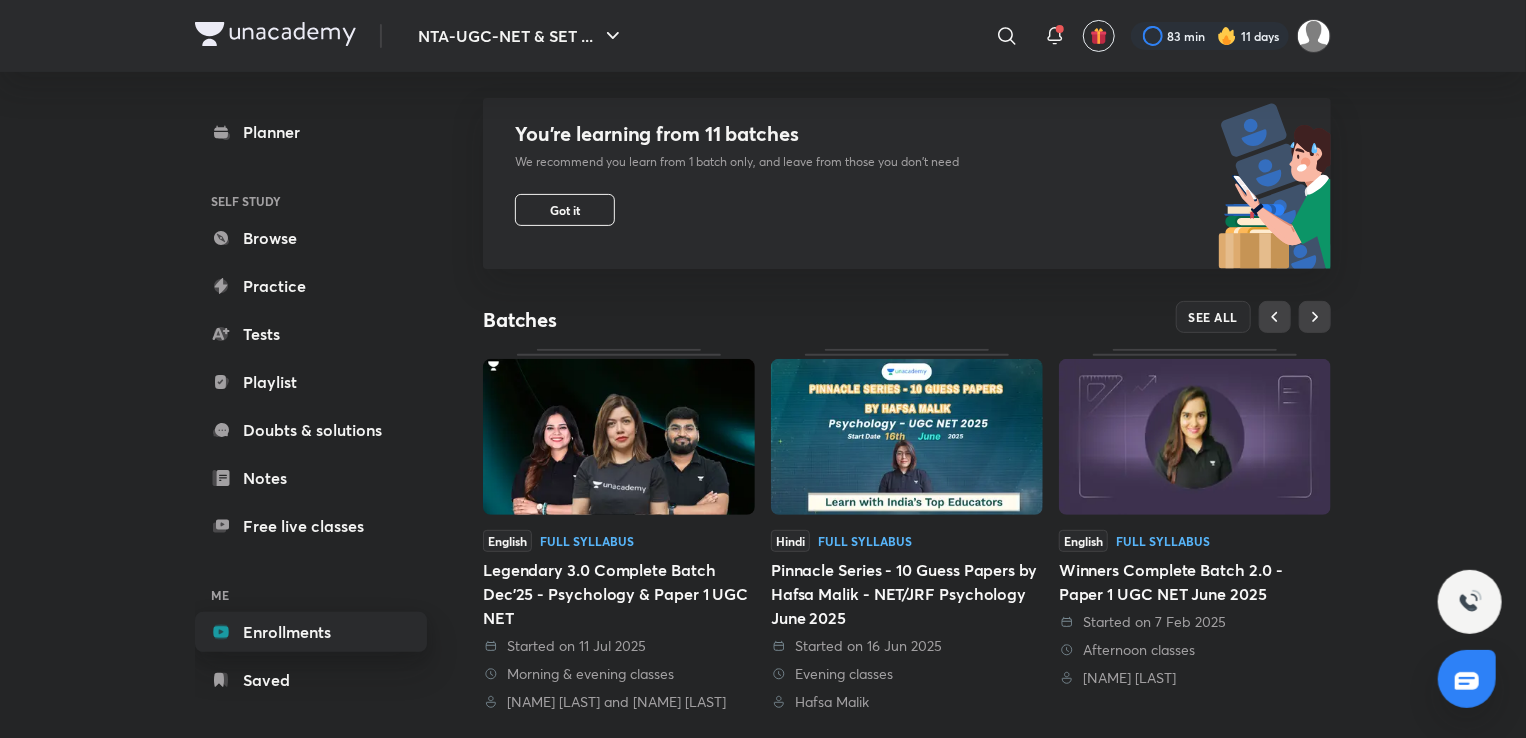 click on "Enrollments" at bounding box center [311, 632] 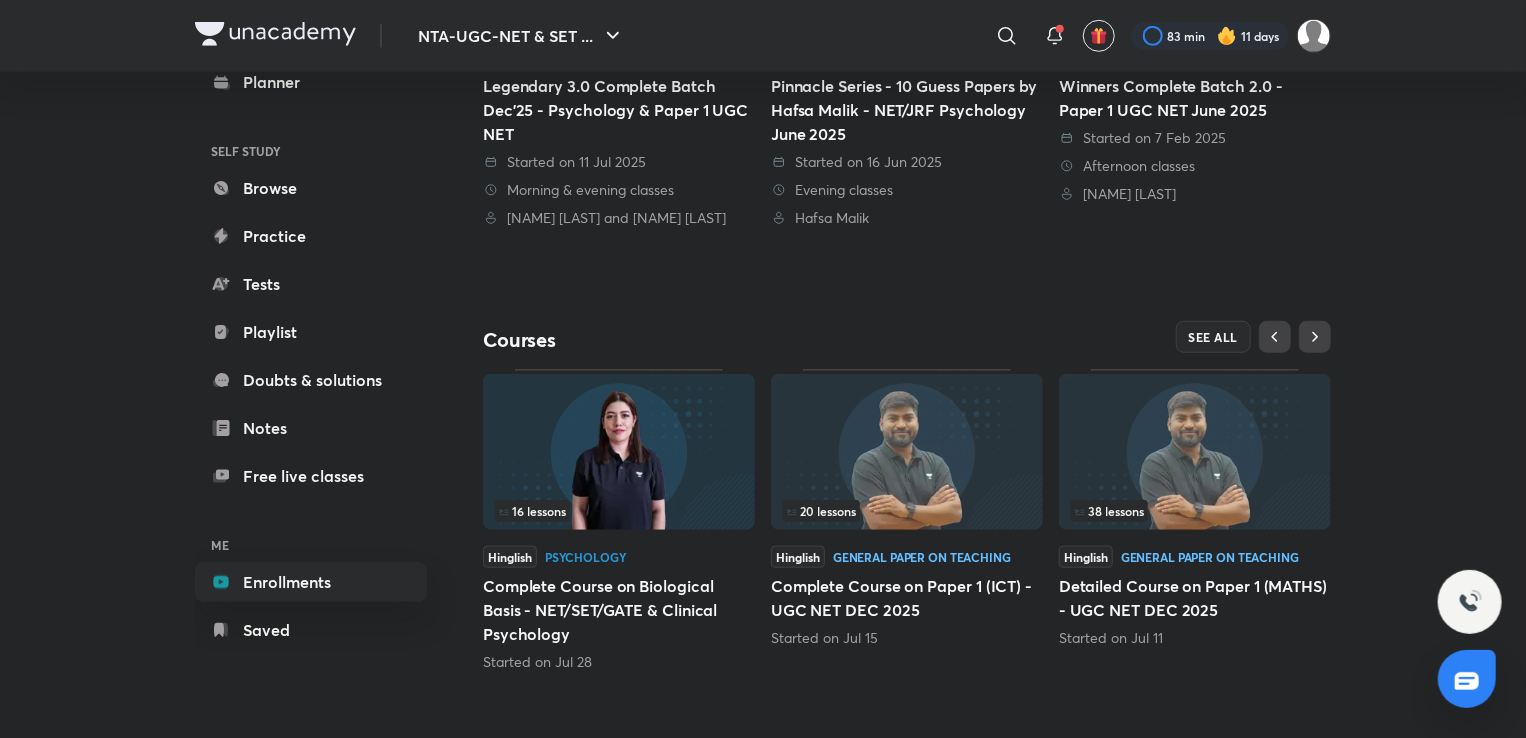 scroll, scrollTop: 664, scrollLeft: 0, axis: vertical 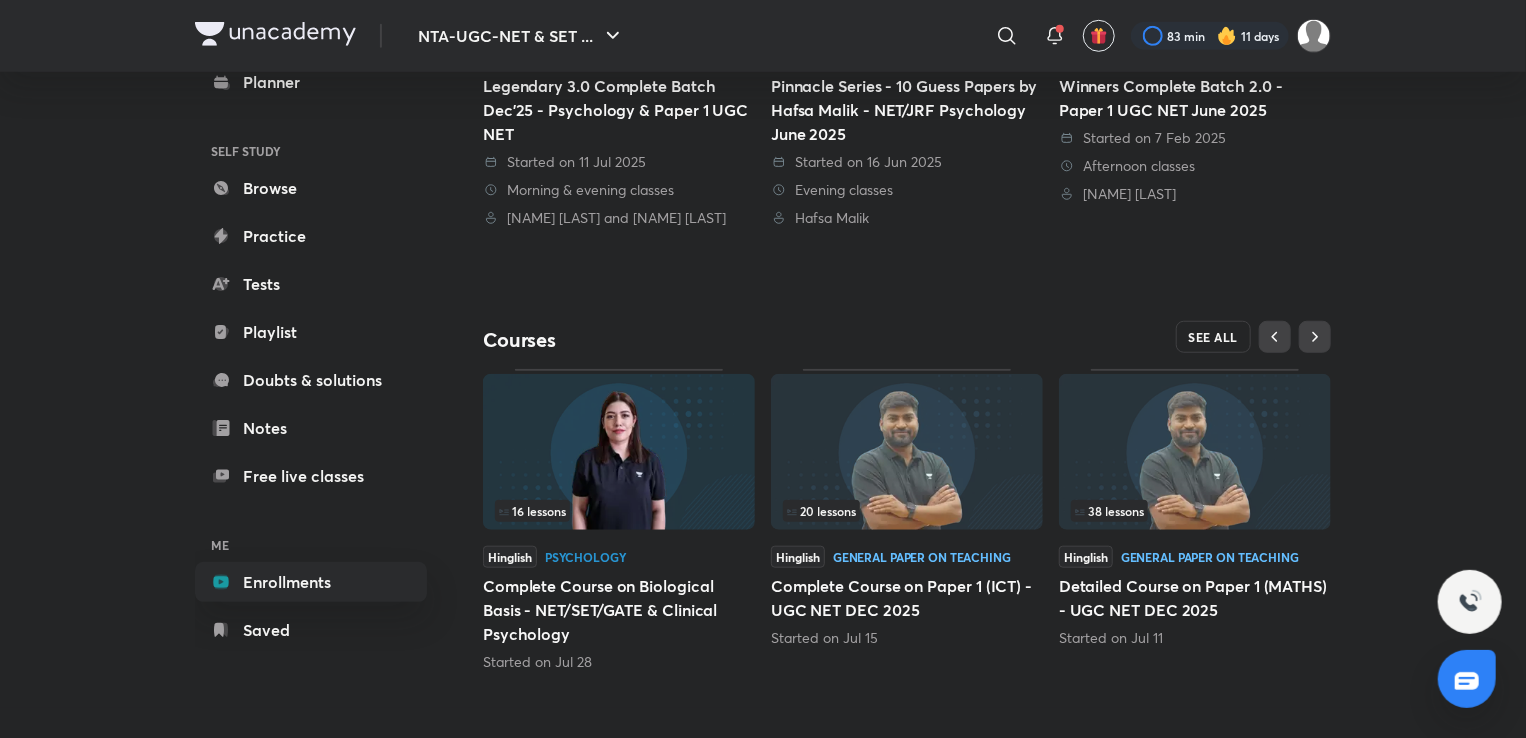 click on "SEE ALL" at bounding box center (1214, 337) 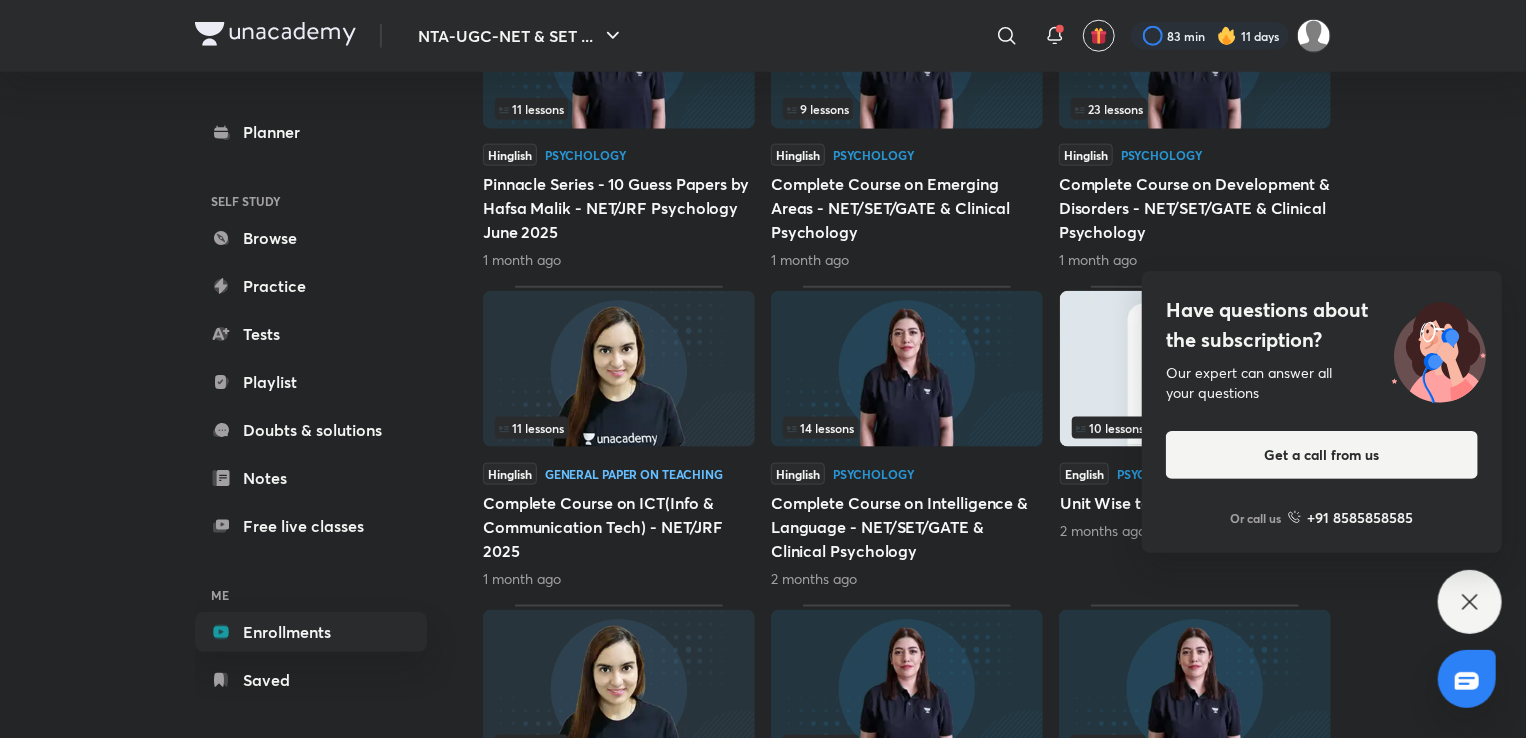 scroll, scrollTop: 1069, scrollLeft: 0, axis: vertical 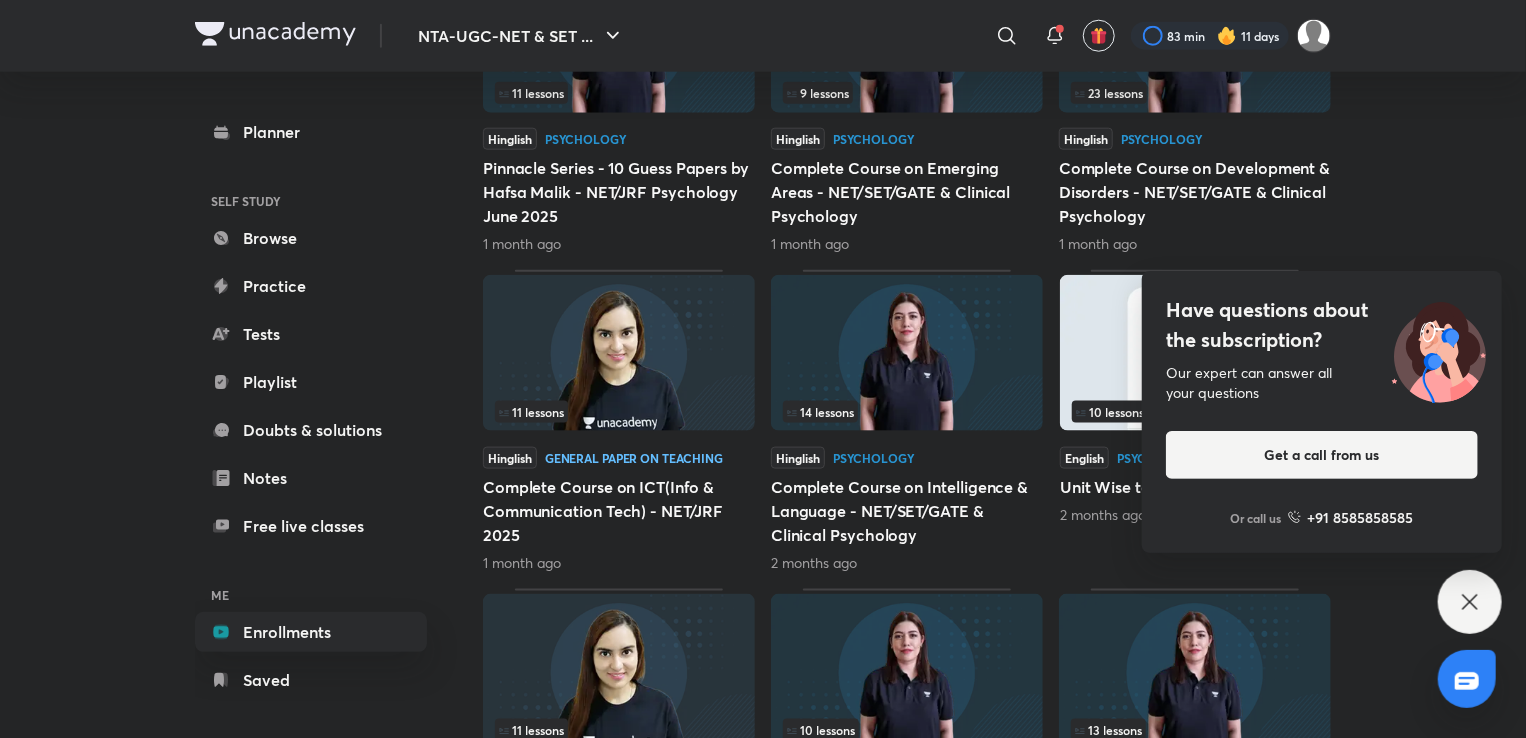 click 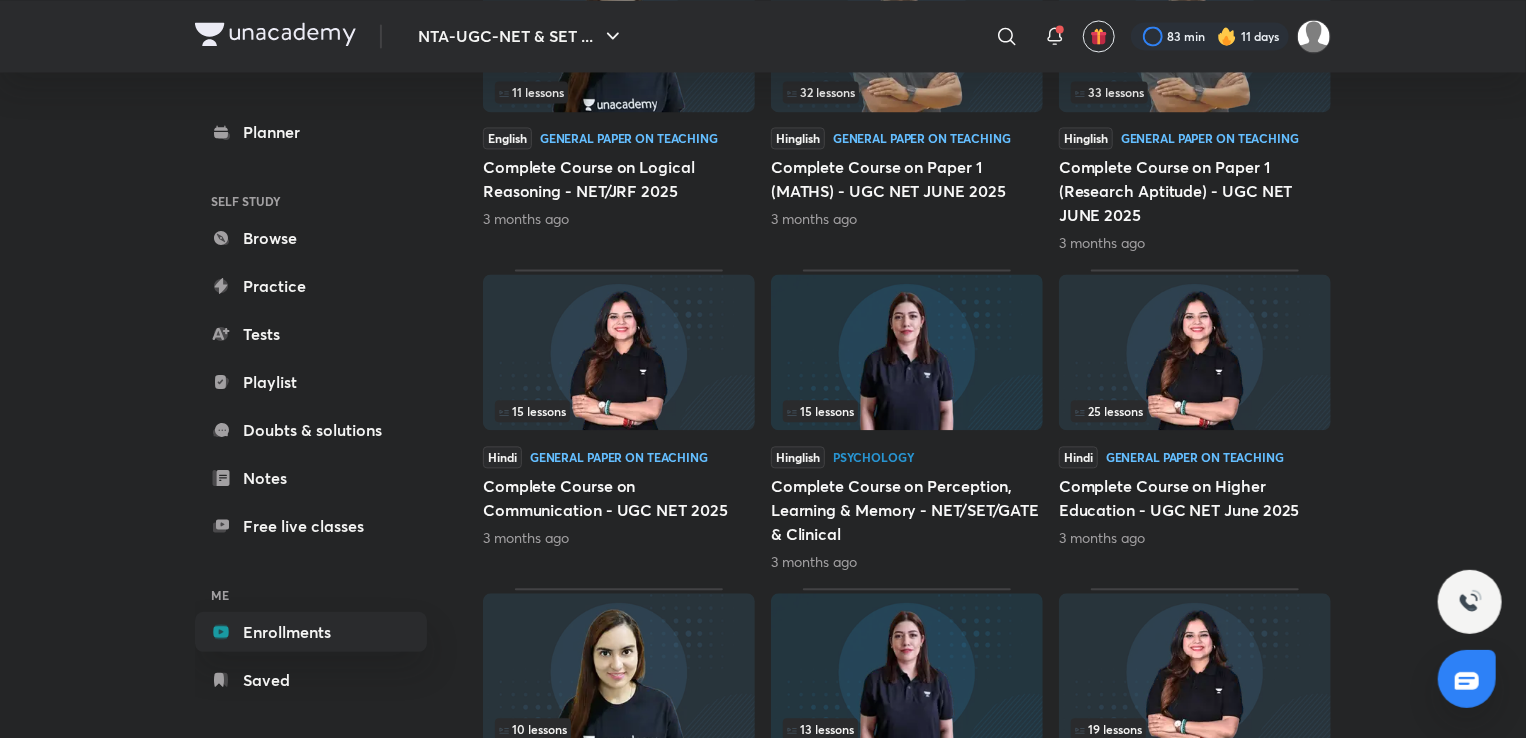 scroll, scrollTop: 2028, scrollLeft: 0, axis: vertical 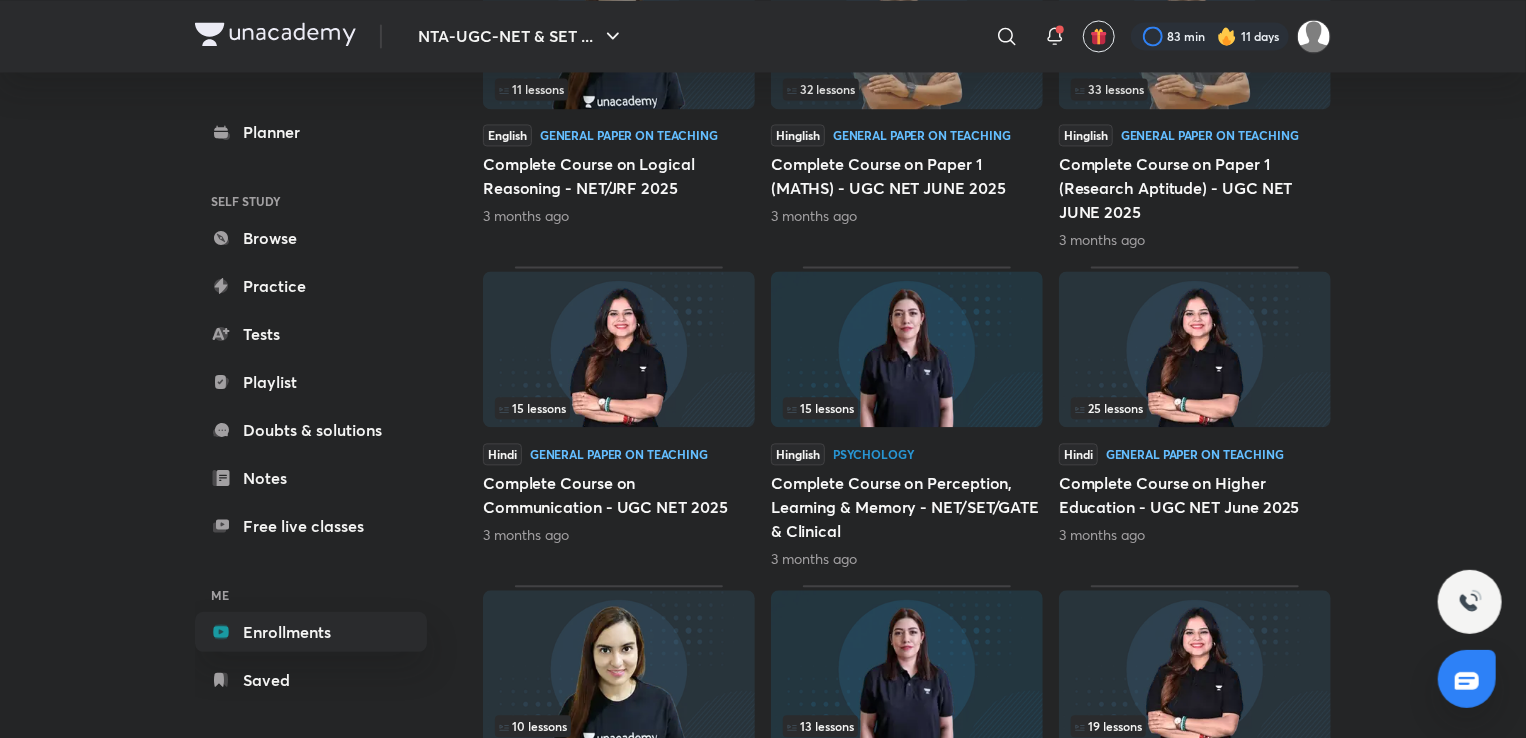 click at bounding box center [1195, 349] 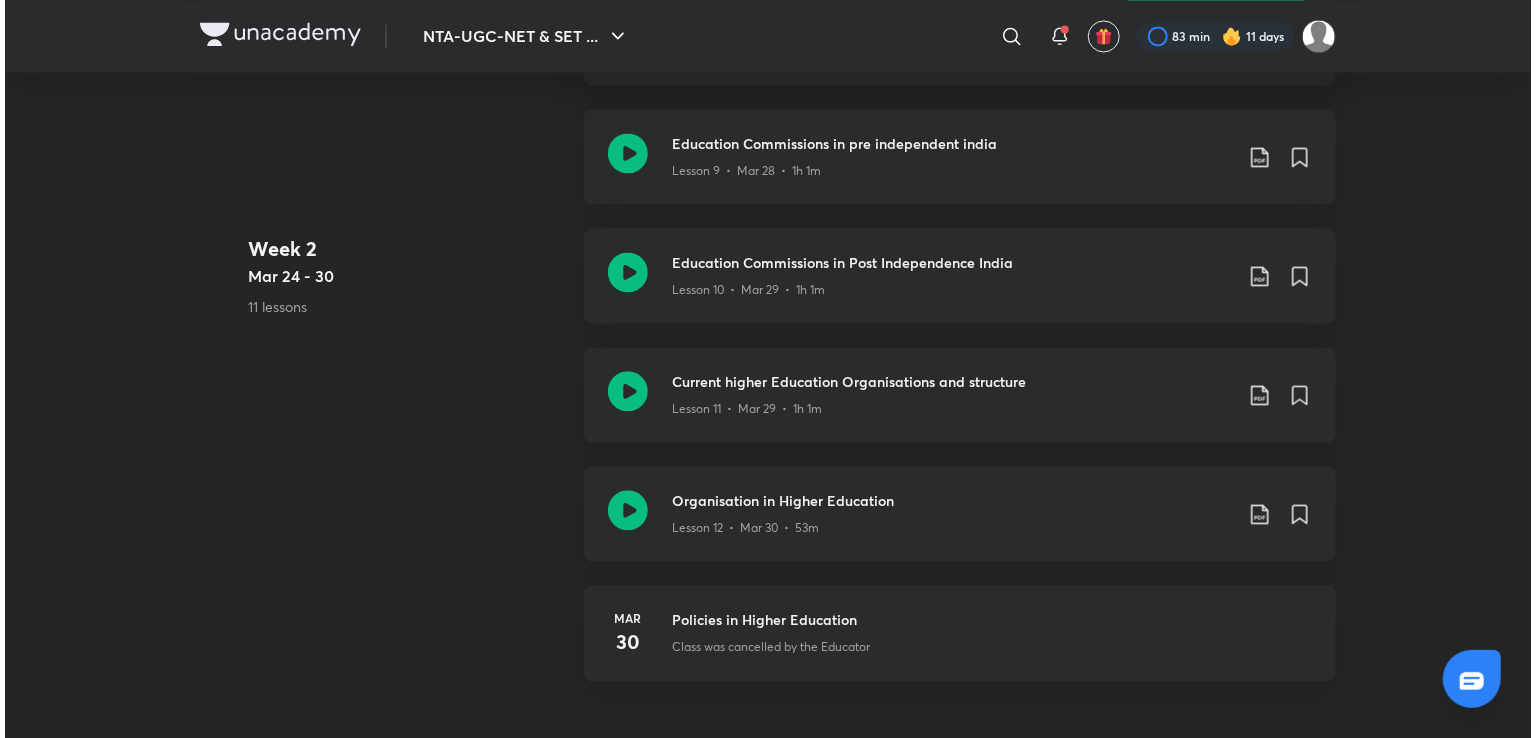 scroll, scrollTop: 0, scrollLeft: 0, axis: both 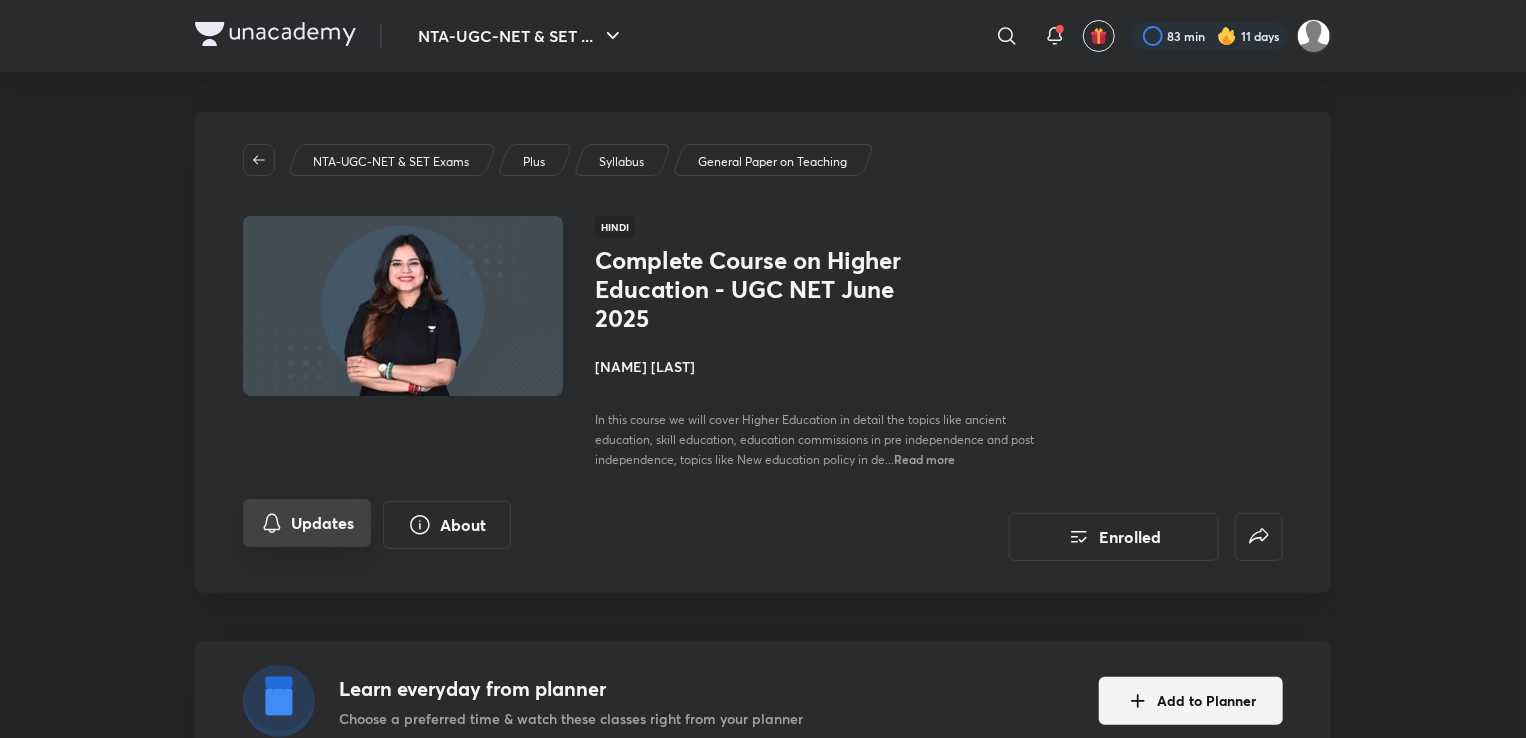 click on "Updates" at bounding box center [307, 523] 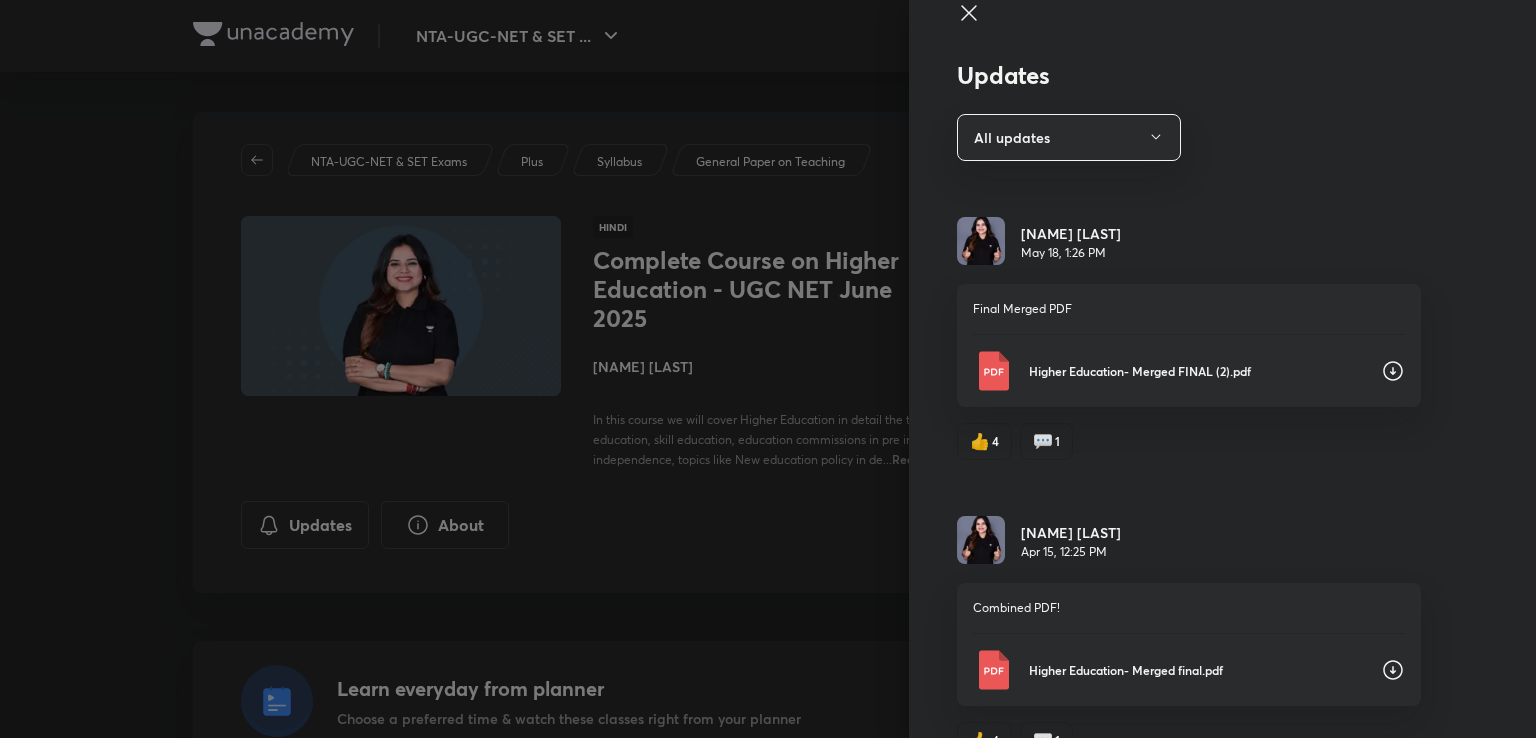 scroll, scrollTop: 0, scrollLeft: 0, axis: both 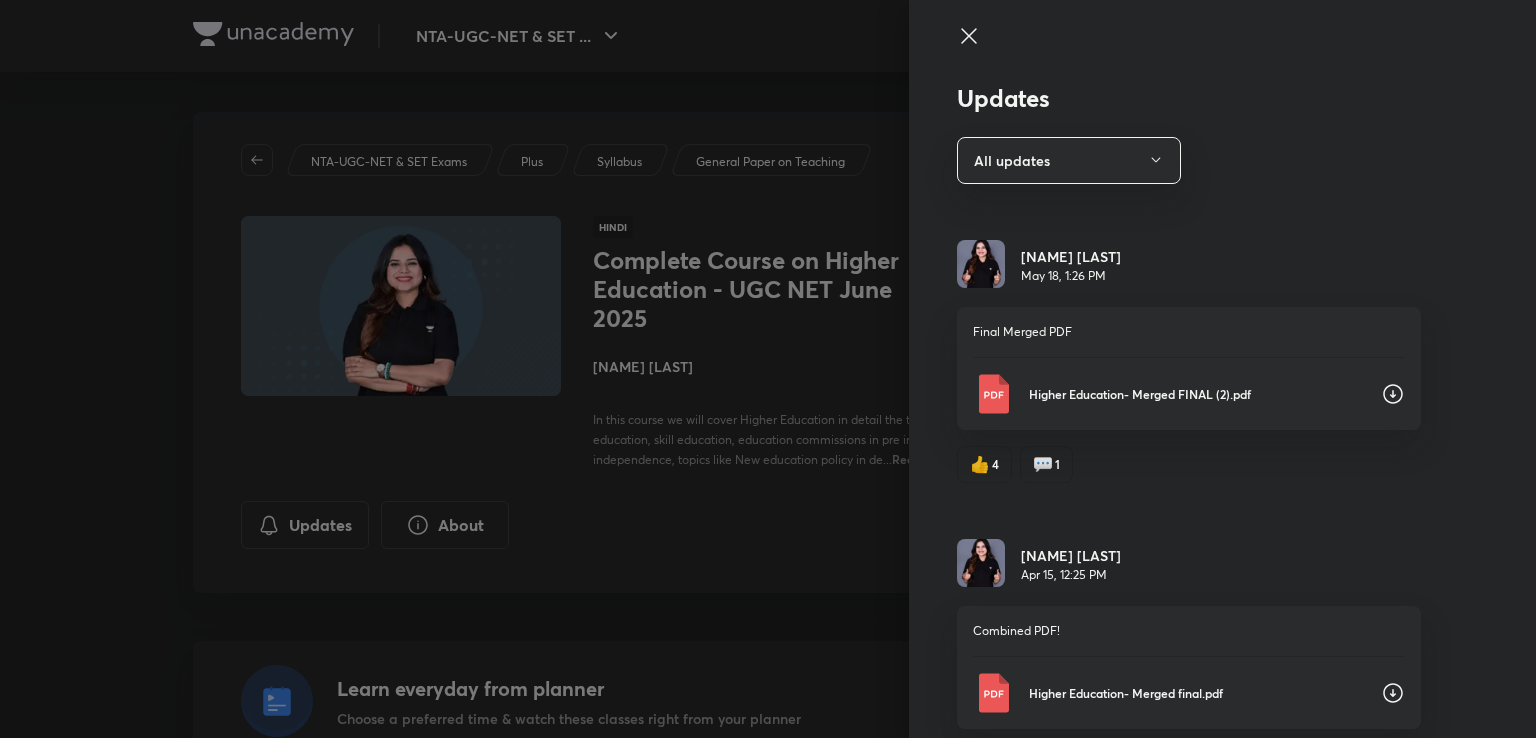 click 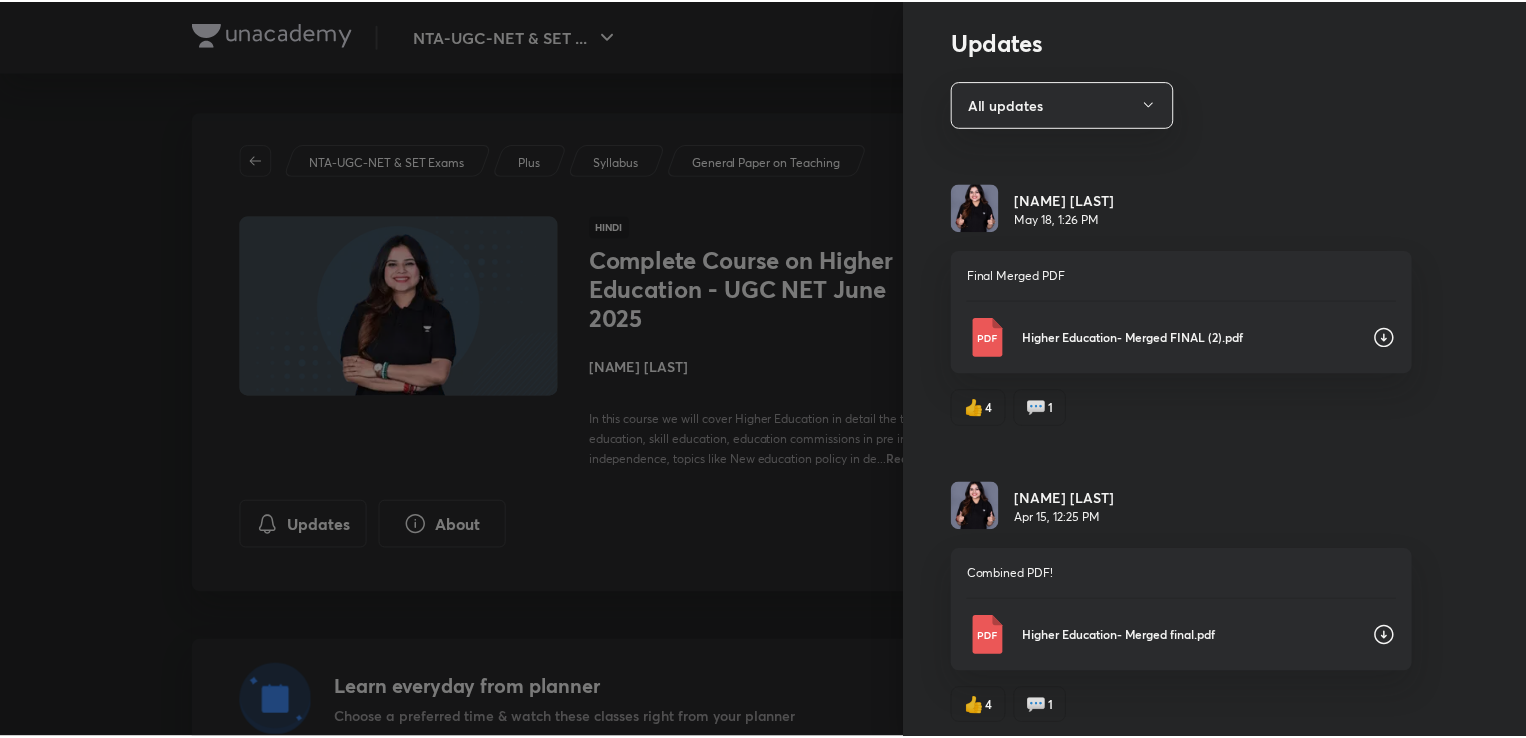 scroll, scrollTop: 56, scrollLeft: 0, axis: vertical 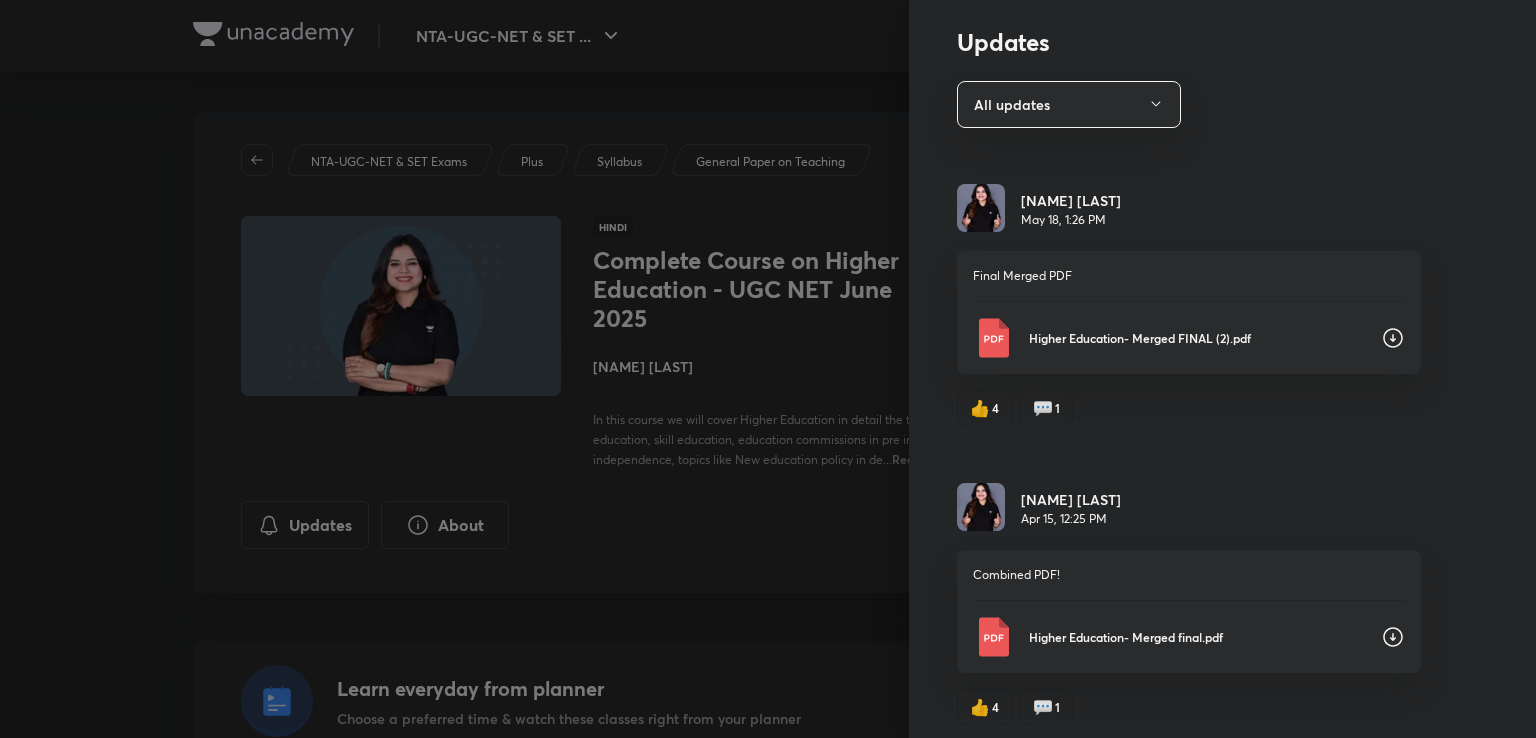 click 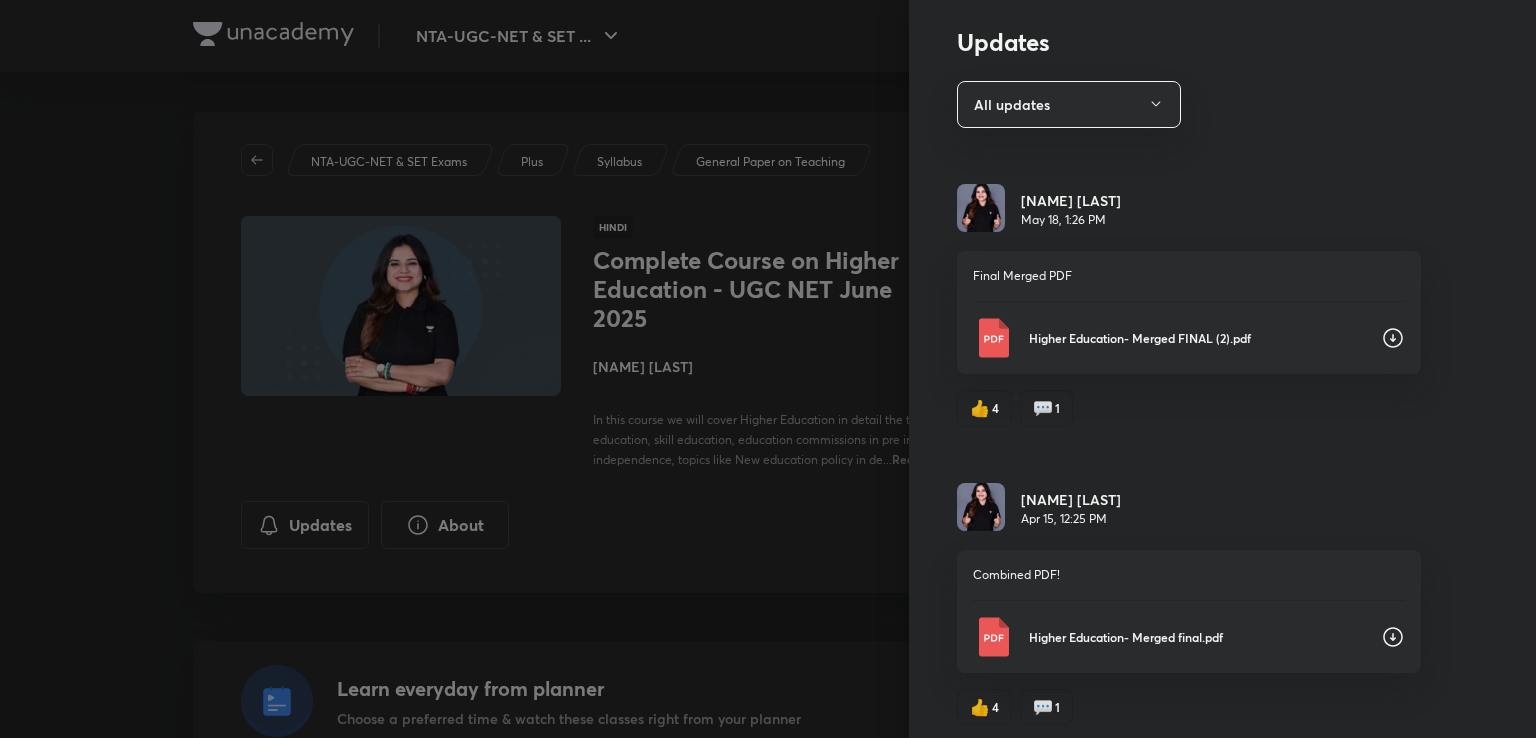 click at bounding box center (768, 369) 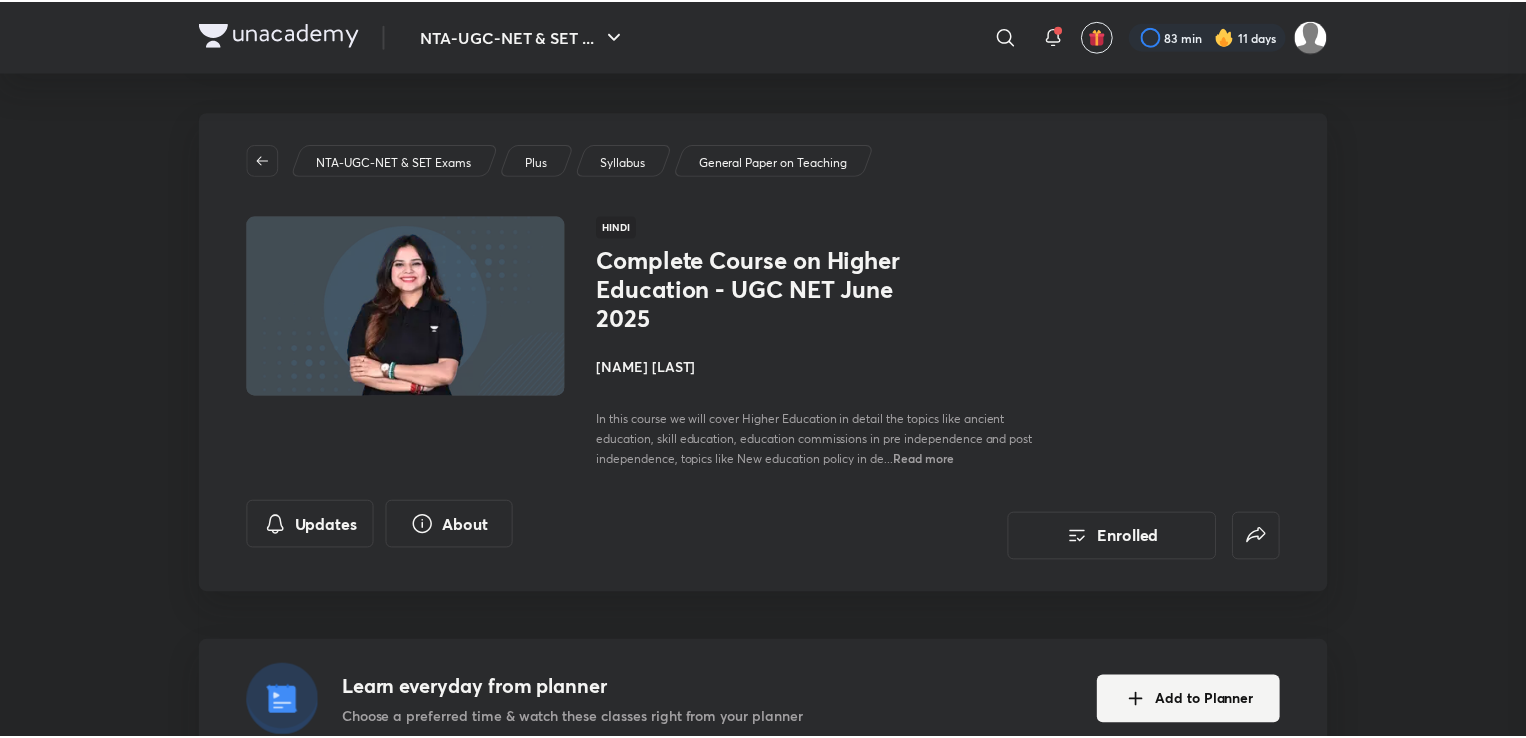 scroll, scrollTop: 0, scrollLeft: 0, axis: both 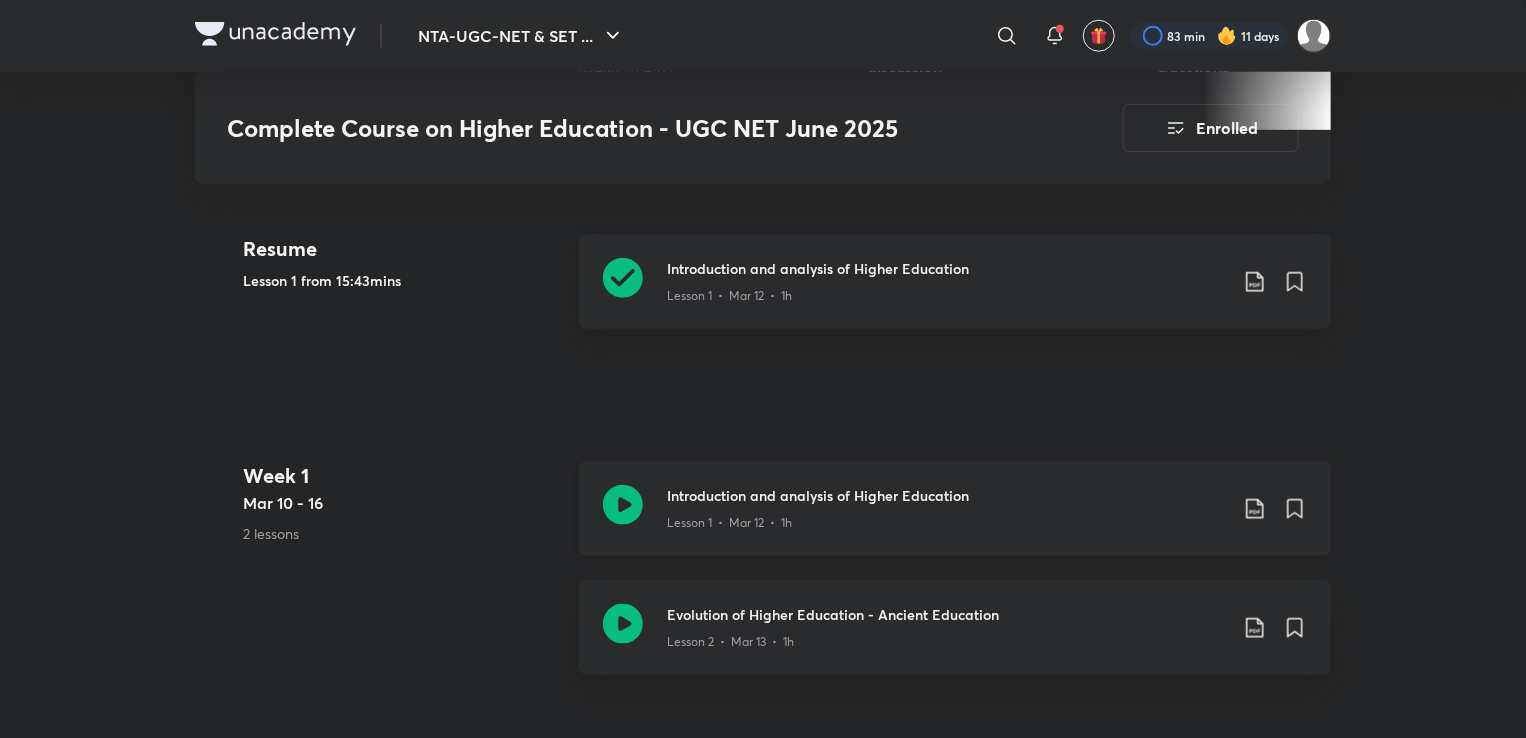 click on "Lesson 1  •  Mar 12  •  1h" at bounding box center (947, 292) 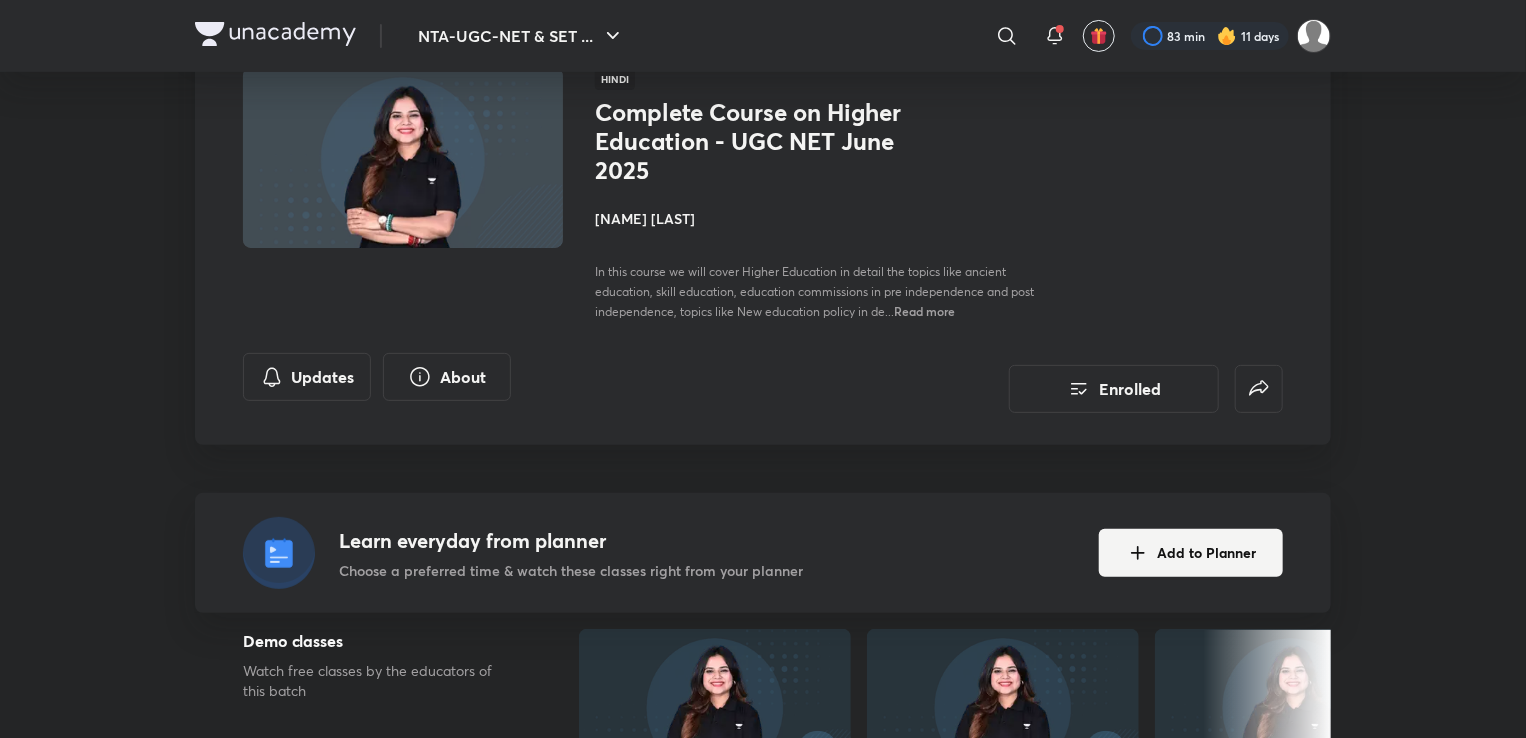 scroll, scrollTop: 0, scrollLeft: 0, axis: both 